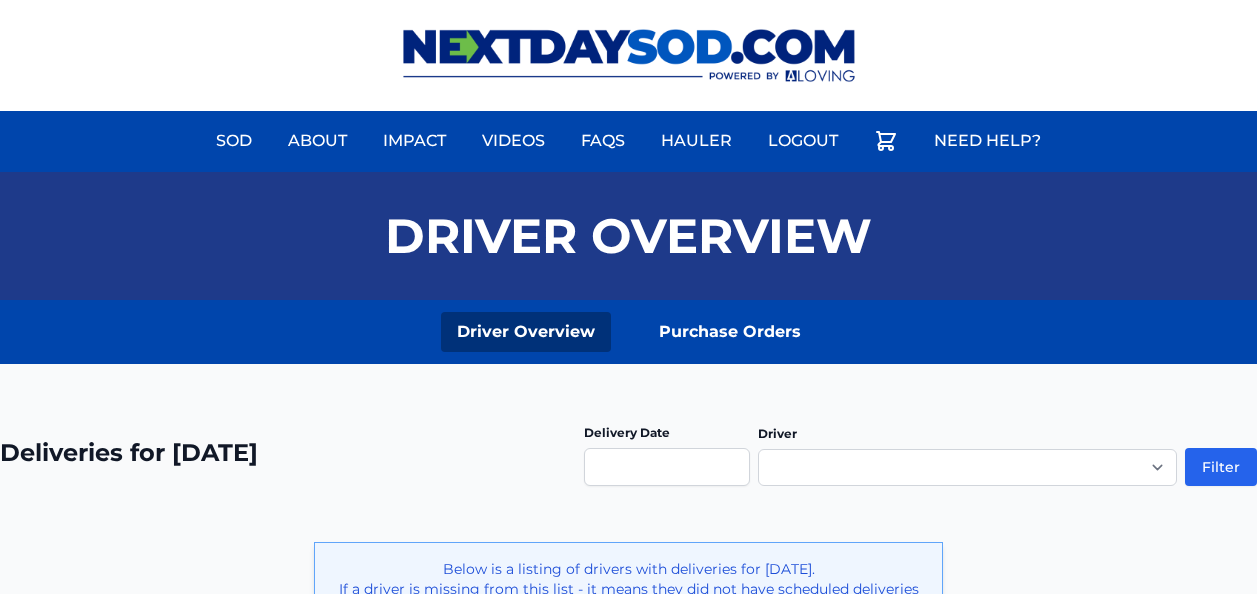 scroll, scrollTop: 1200, scrollLeft: 0, axis: vertical 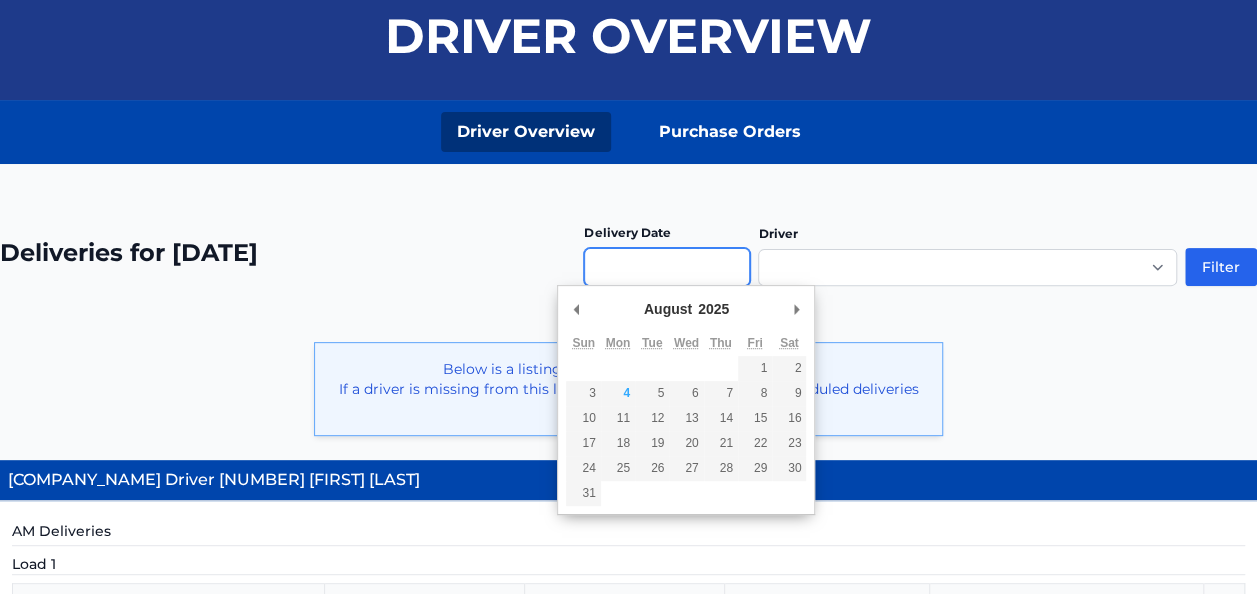 click at bounding box center (667, 267) 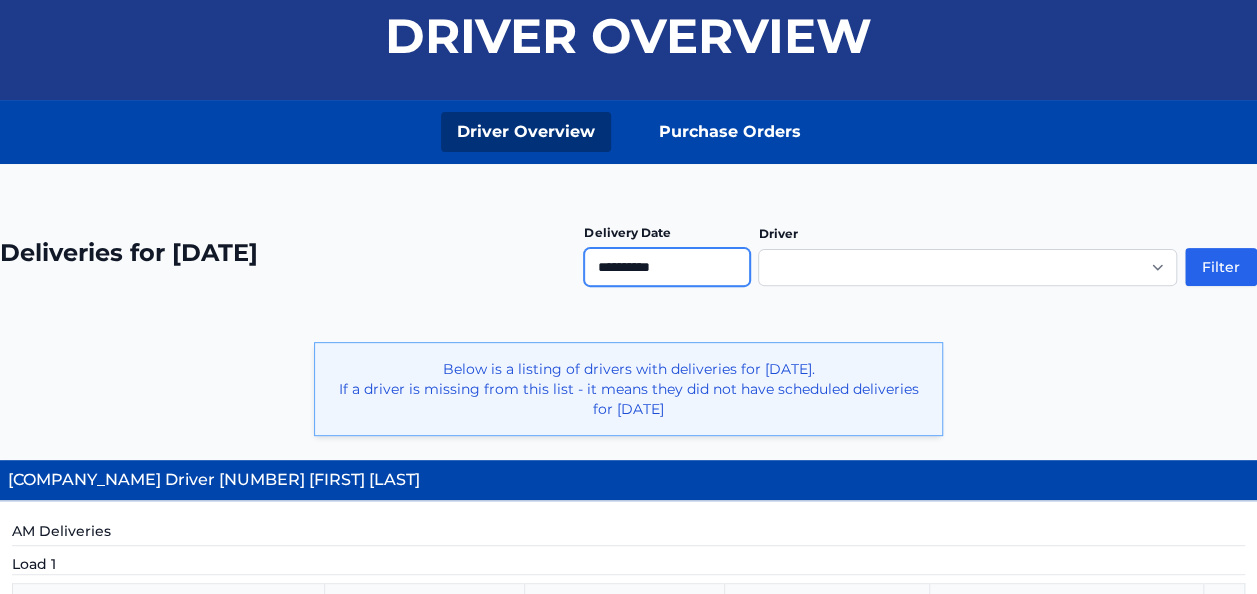 click on "**********" at bounding box center [667, 267] 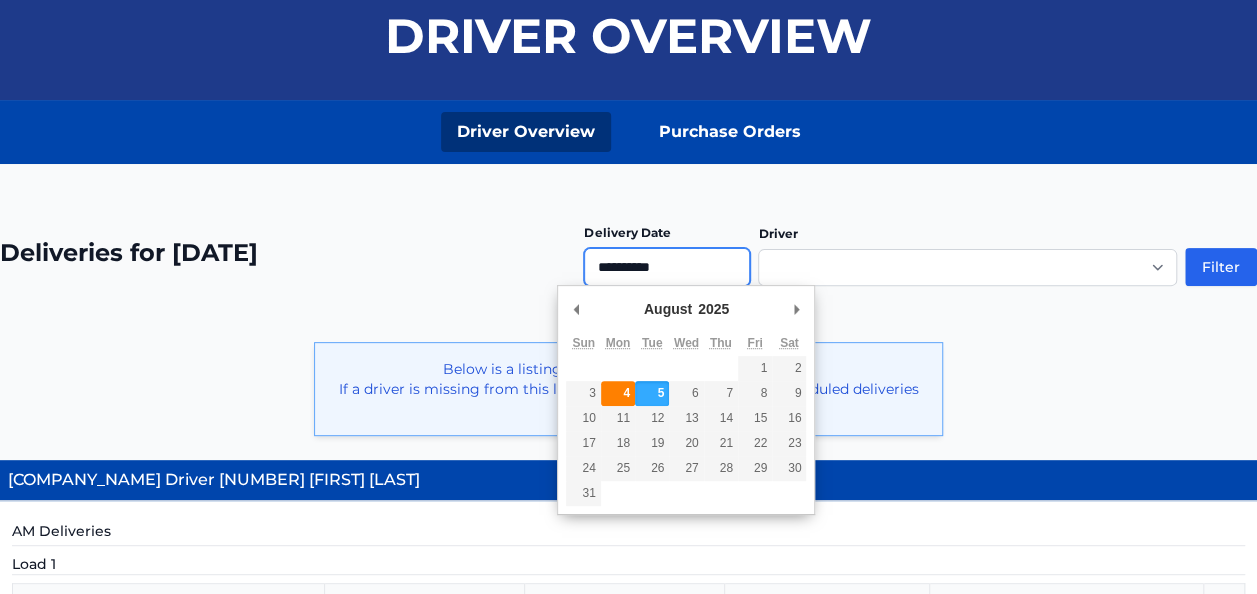 type on "**********" 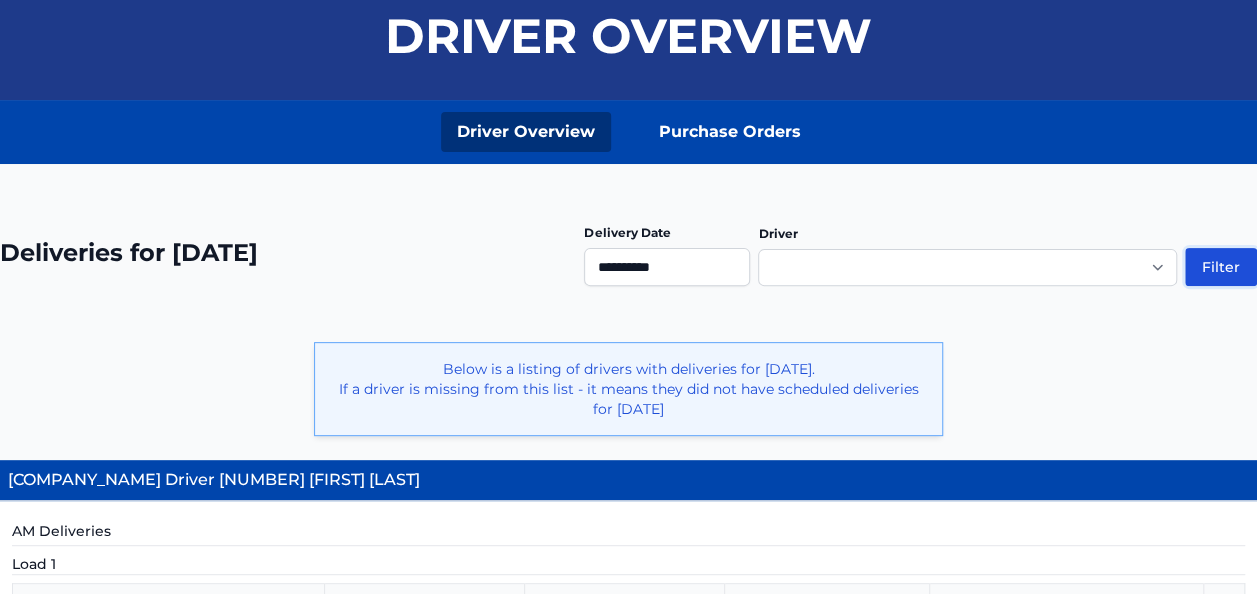 click on "Filter" at bounding box center [1221, 267] 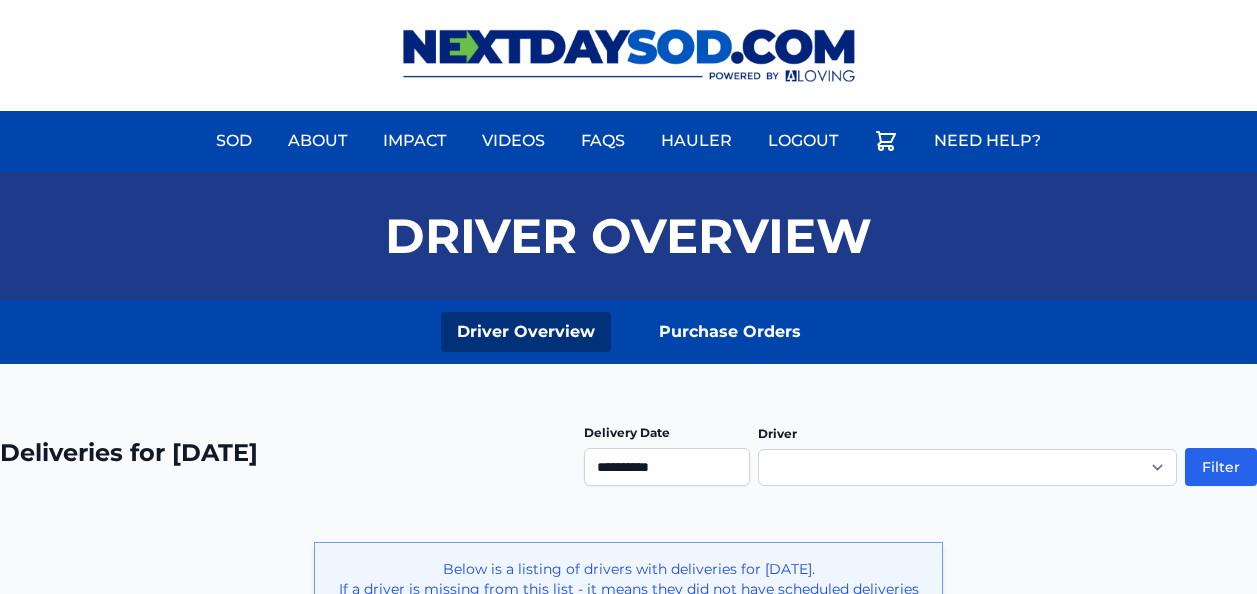 scroll, scrollTop: 0, scrollLeft: 0, axis: both 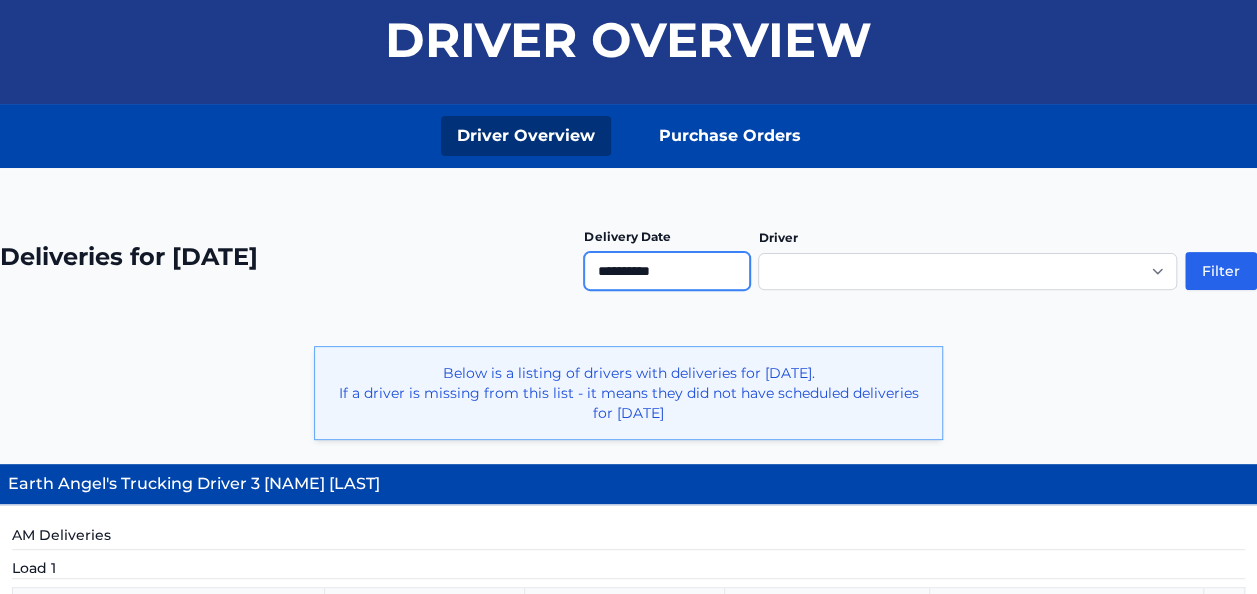 click on "**********" at bounding box center (667, 271) 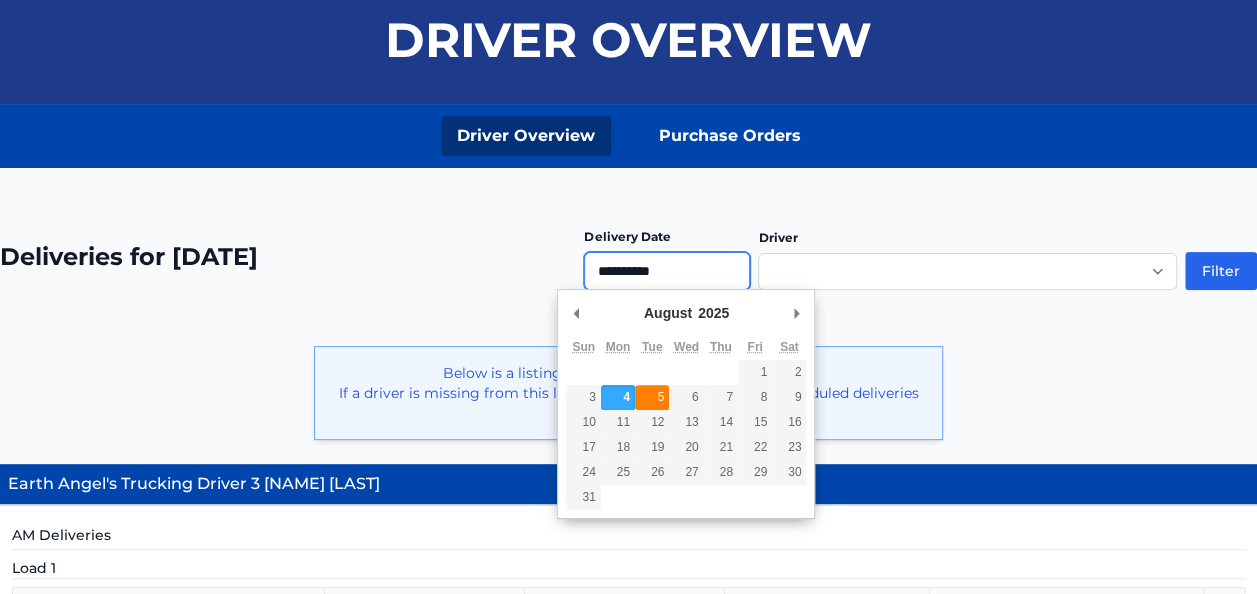 type on "**********" 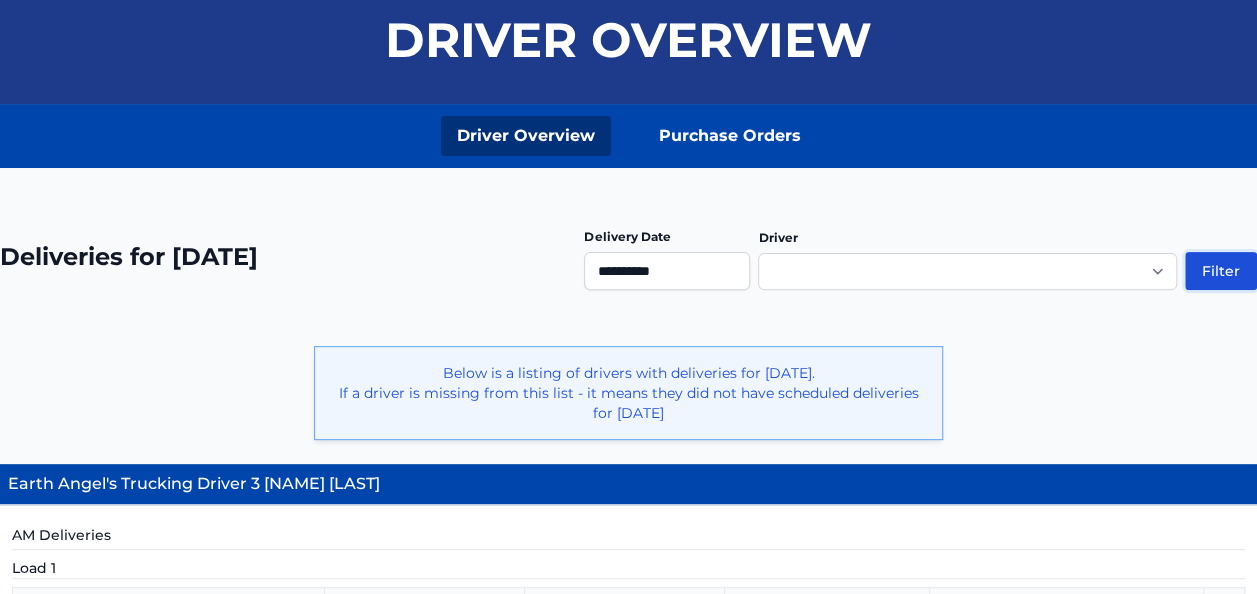 click on "Filter" at bounding box center [1221, 271] 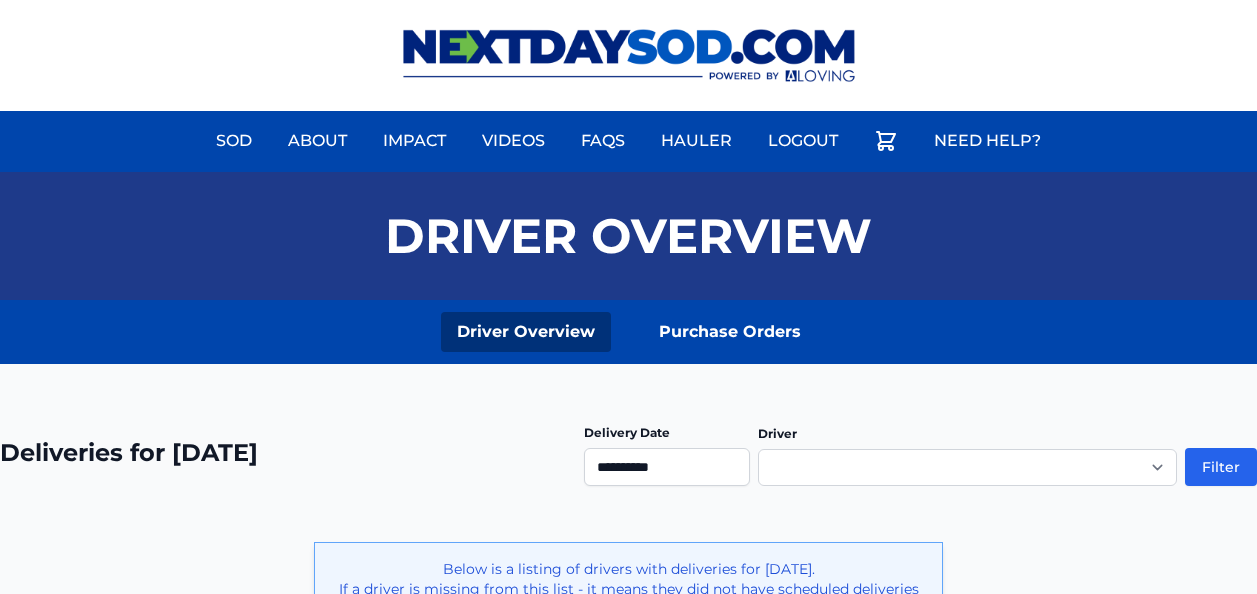 scroll, scrollTop: 0, scrollLeft: 0, axis: both 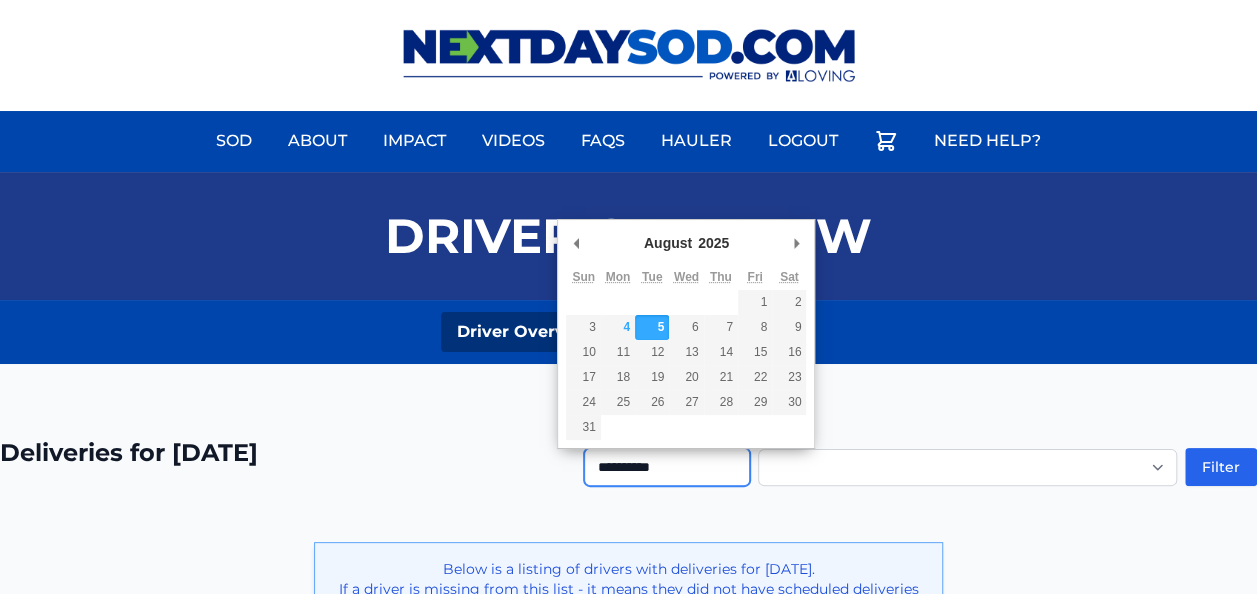 click on "**********" at bounding box center [667, 467] 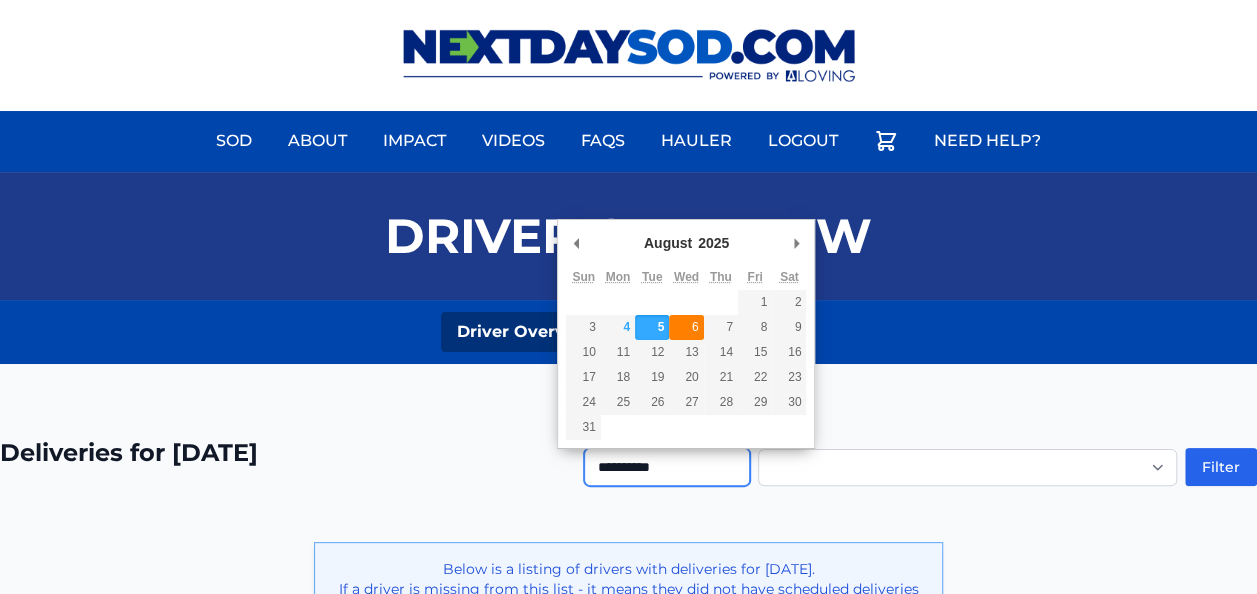 type on "**********" 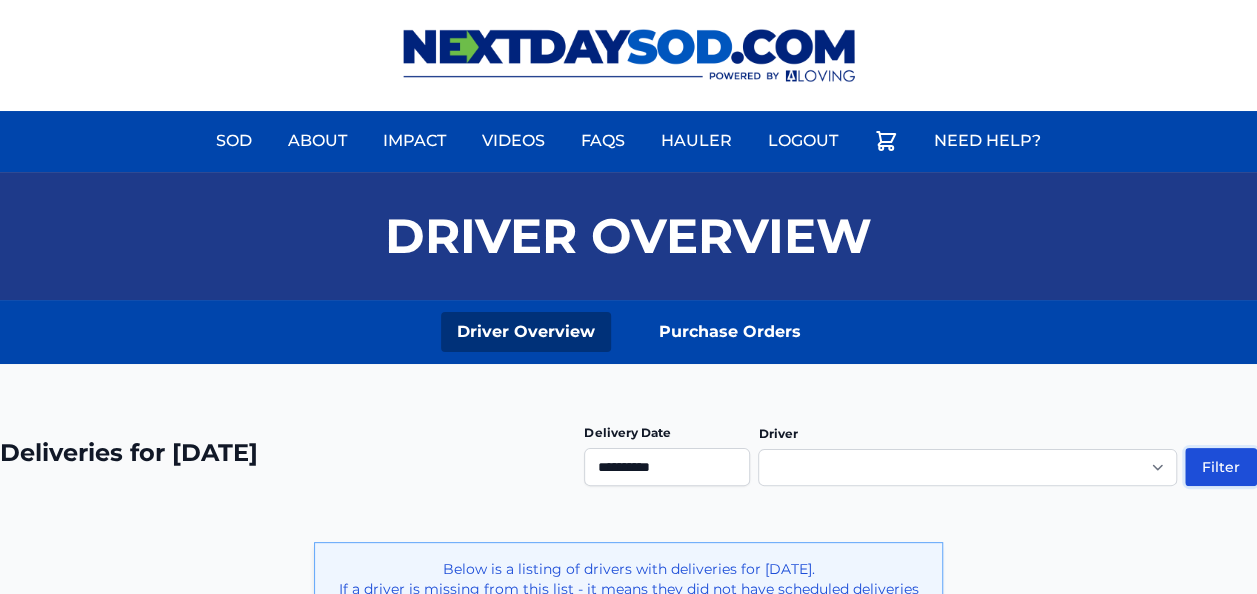 click on "Filter" at bounding box center (1221, 467) 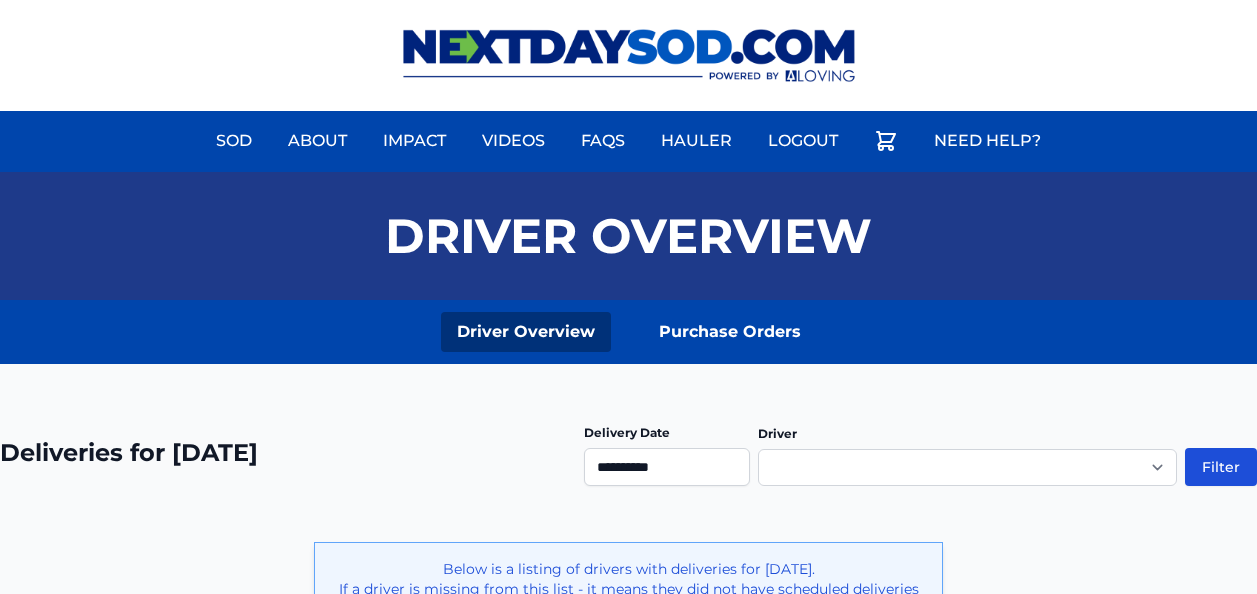 scroll, scrollTop: 0, scrollLeft: 0, axis: both 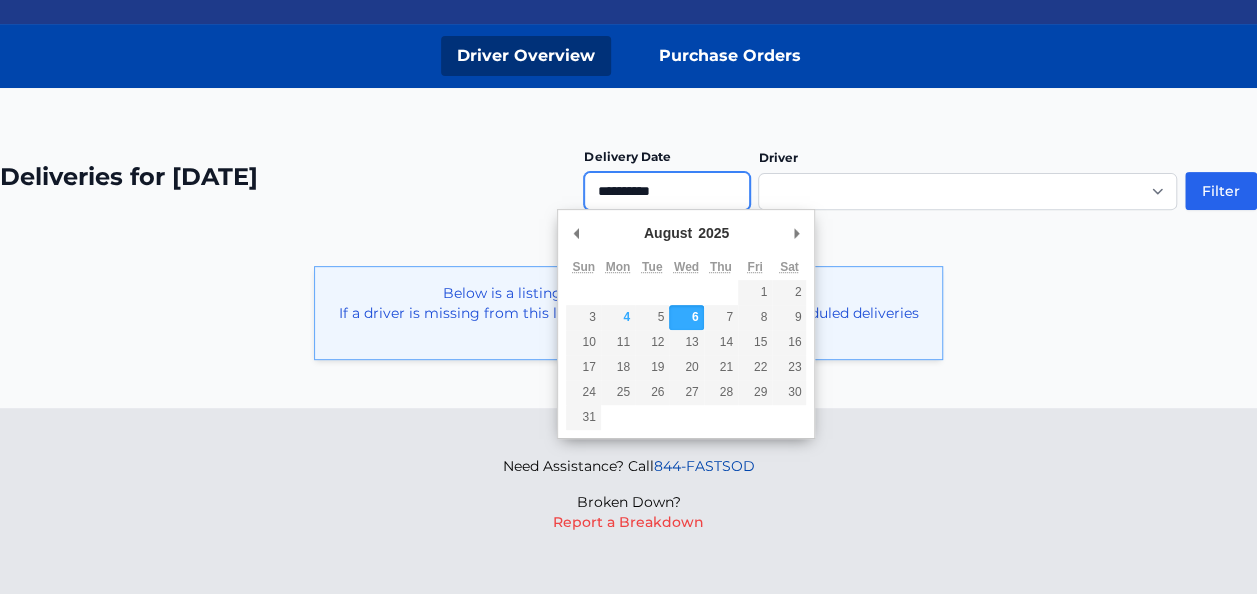 click on "**********" at bounding box center (667, 191) 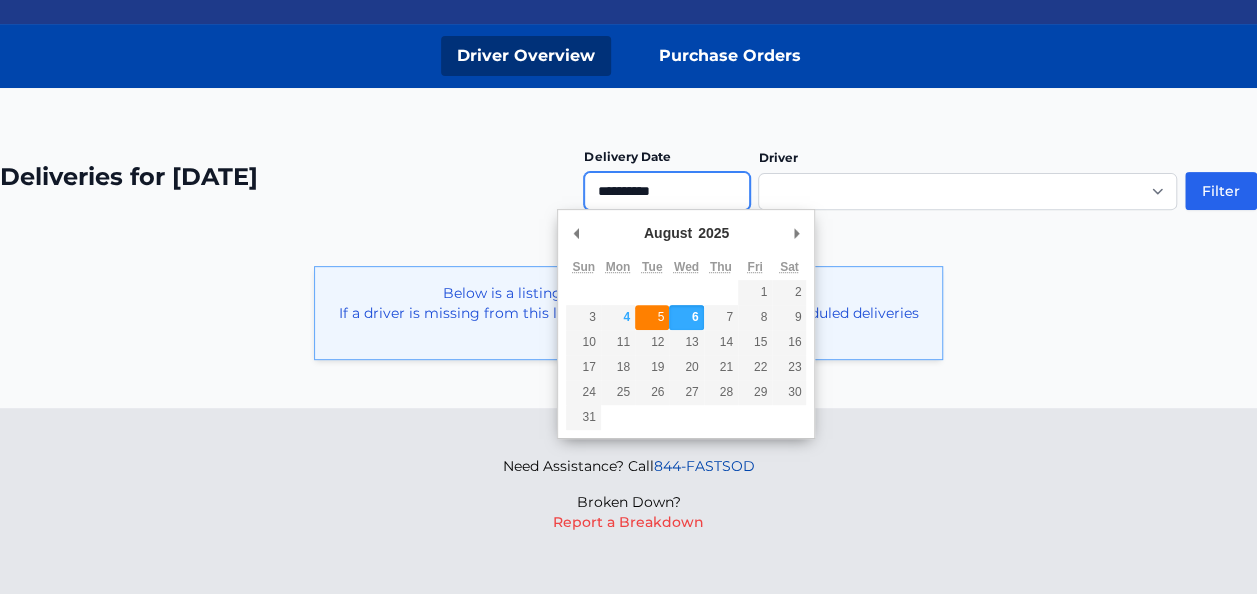 type on "**********" 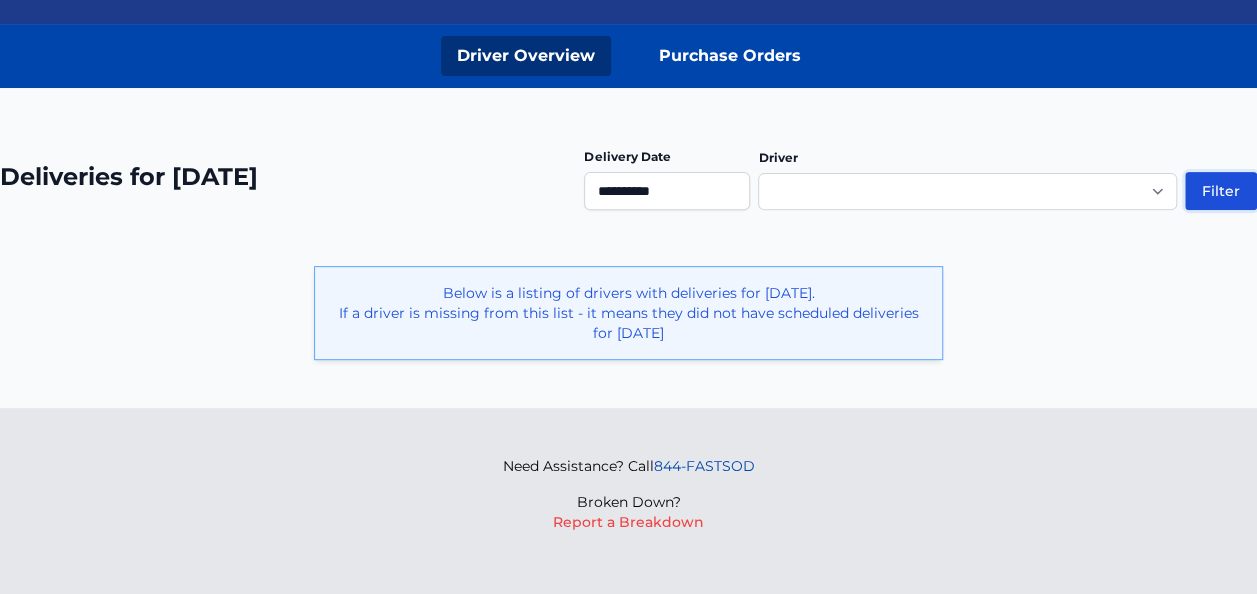 click on "Filter" at bounding box center [1221, 191] 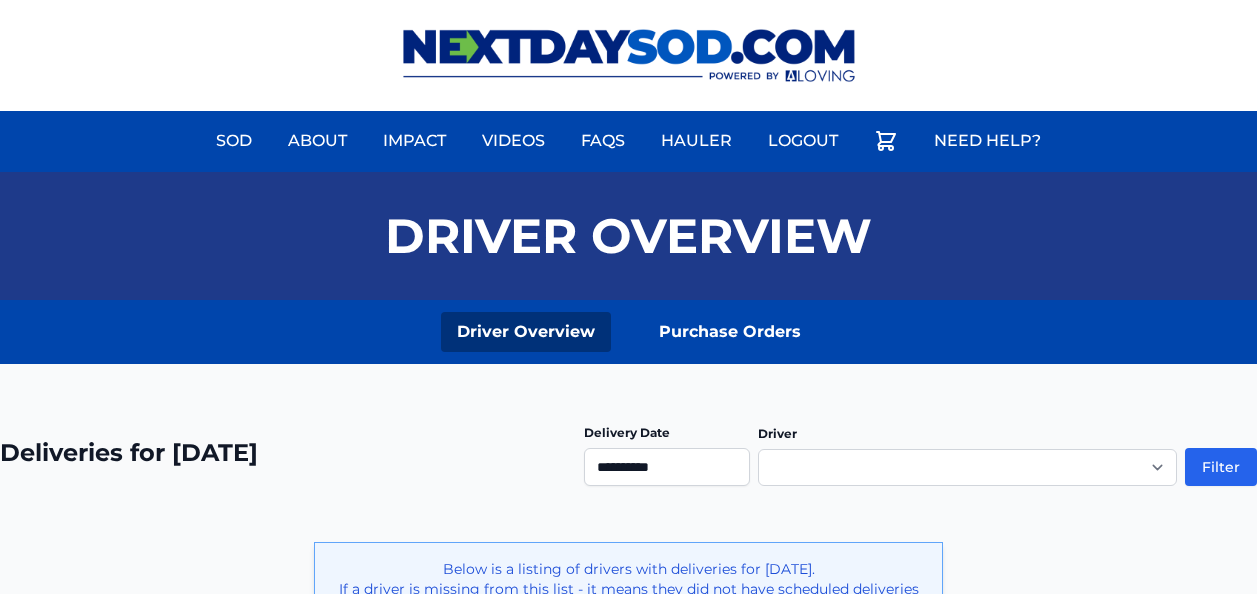 scroll, scrollTop: 0, scrollLeft: 0, axis: both 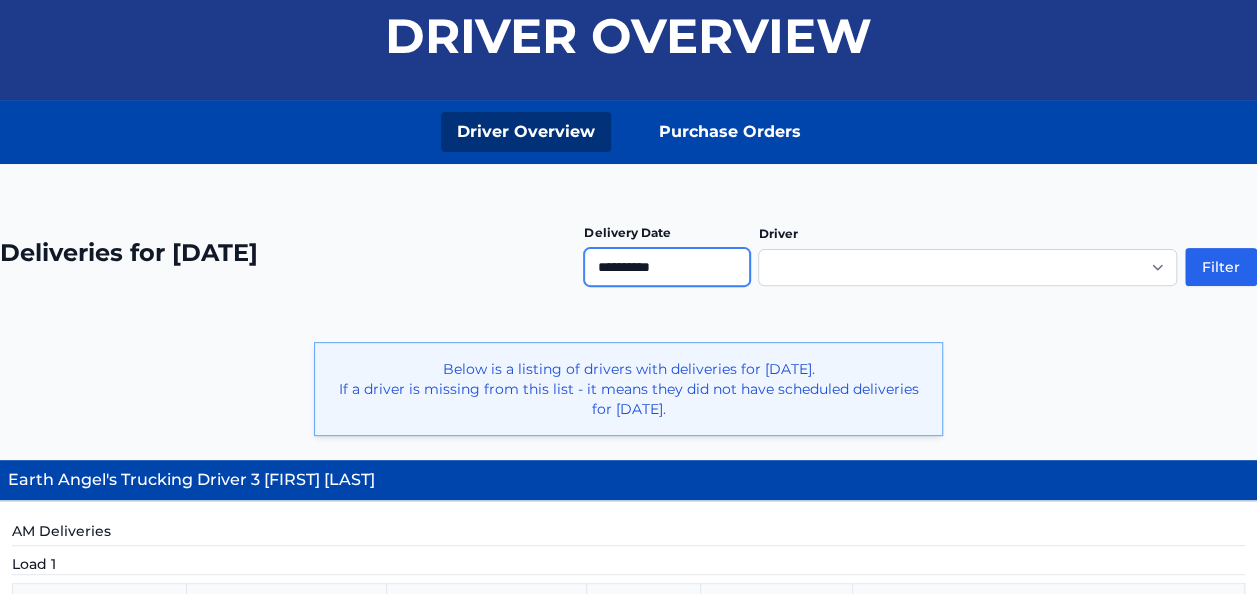 click on "**********" at bounding box center (667, 267) 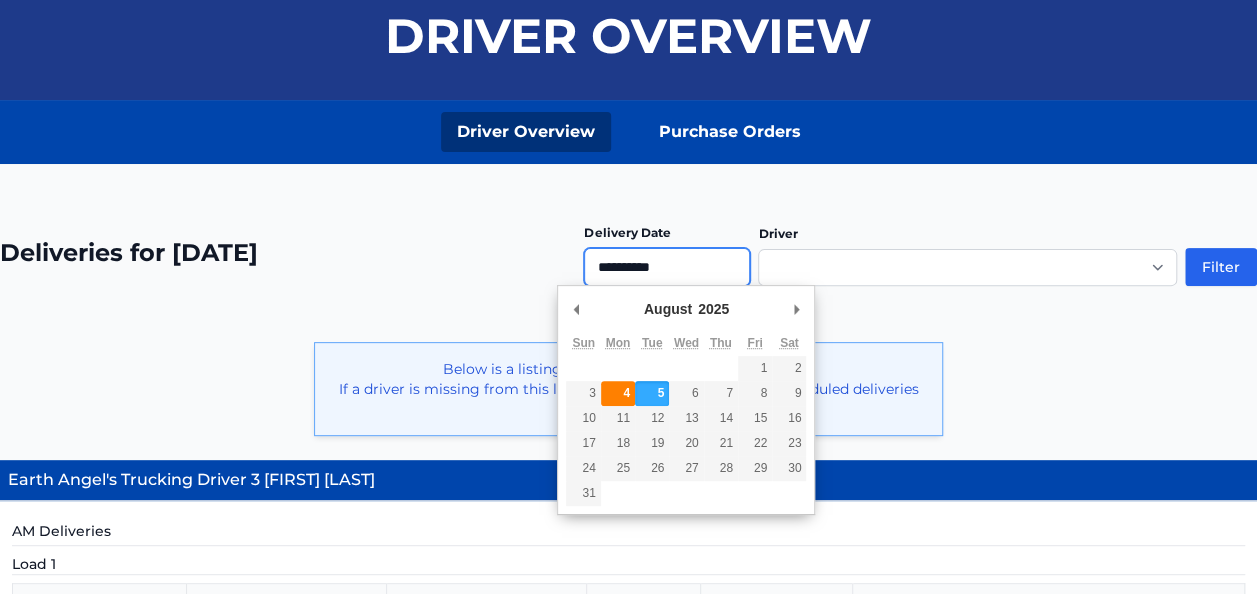 type on "**********" 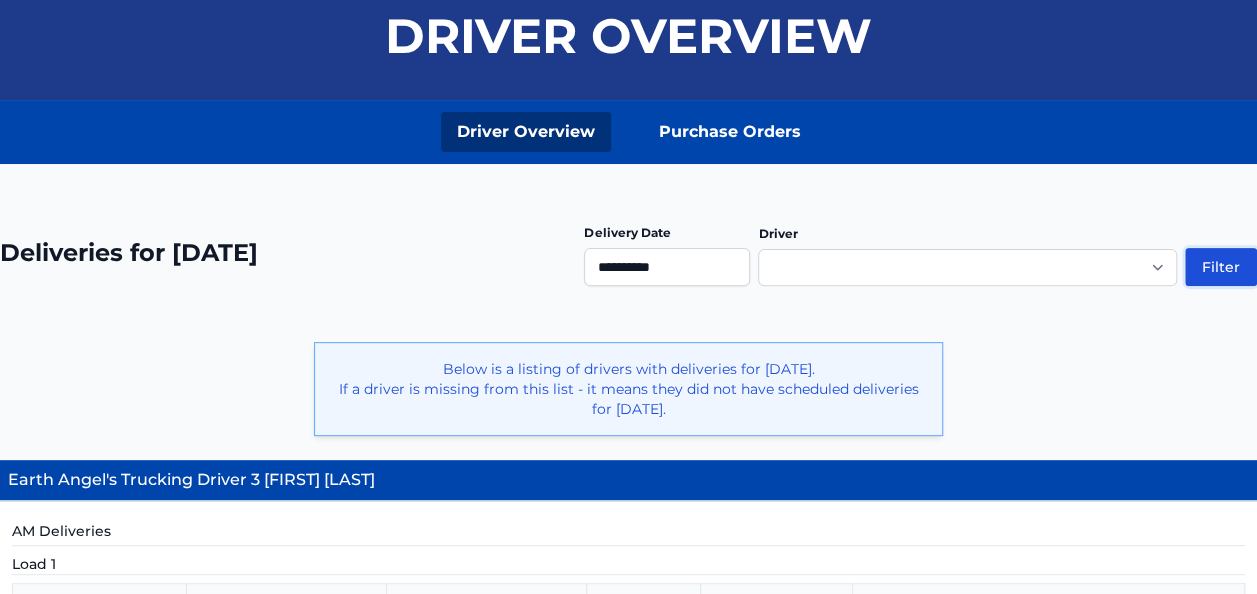 click on "Filter" at bounding box center [1221, 267] 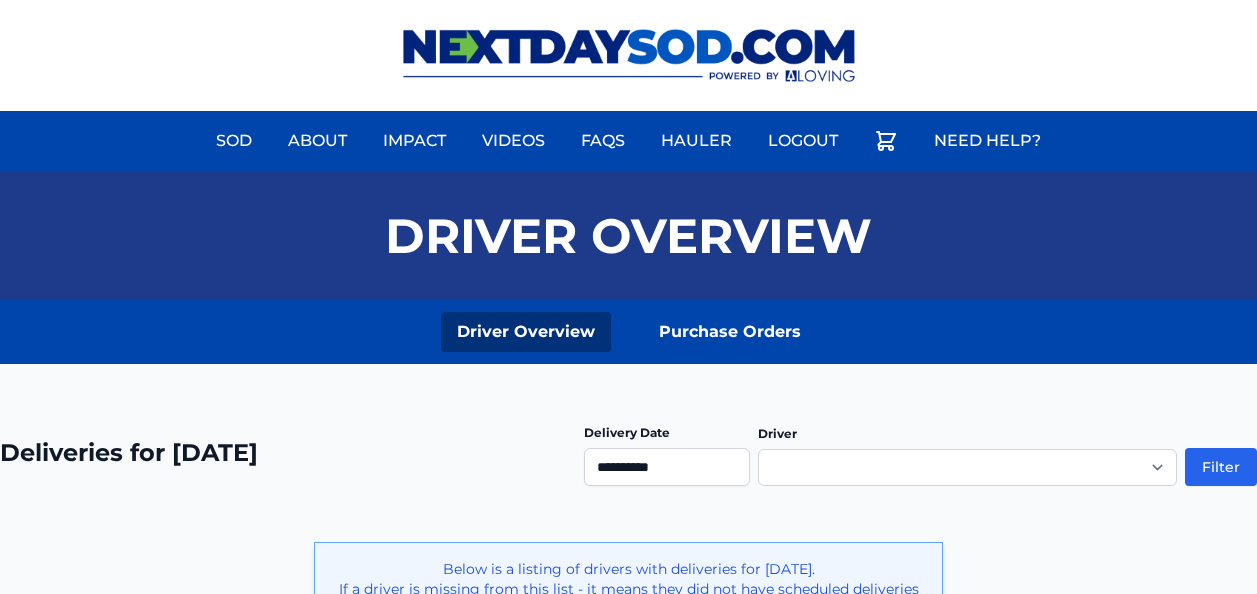 scroll, scrollTop: 0, scrollLeft: 0, axis: both 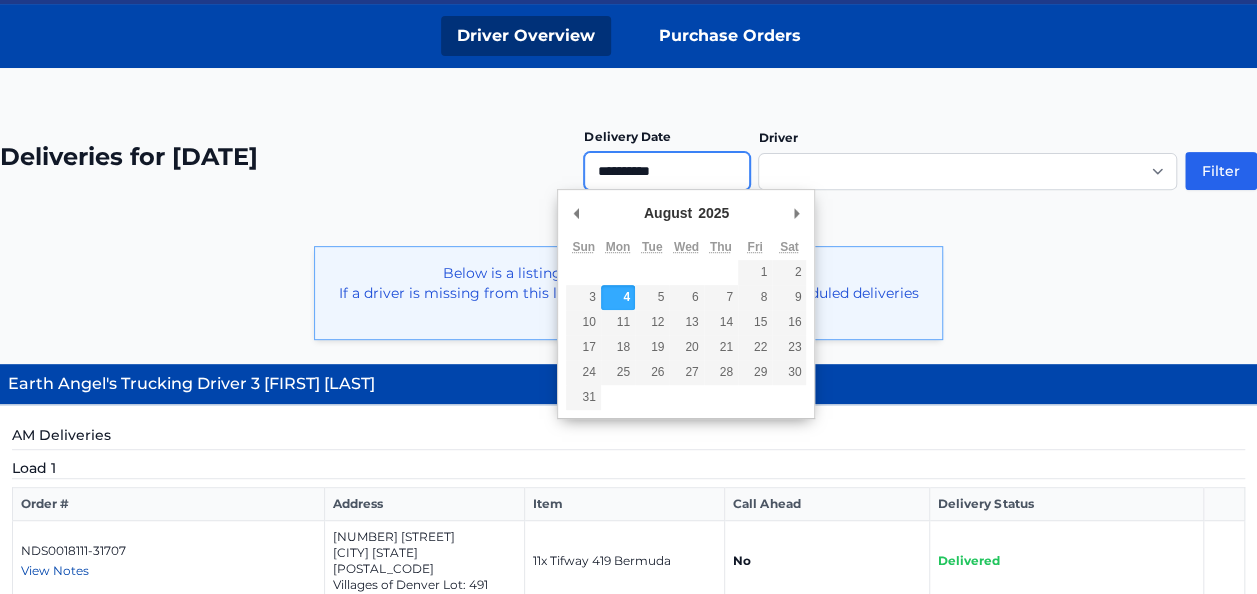 click on "**********" at bounding box center [667, 171] 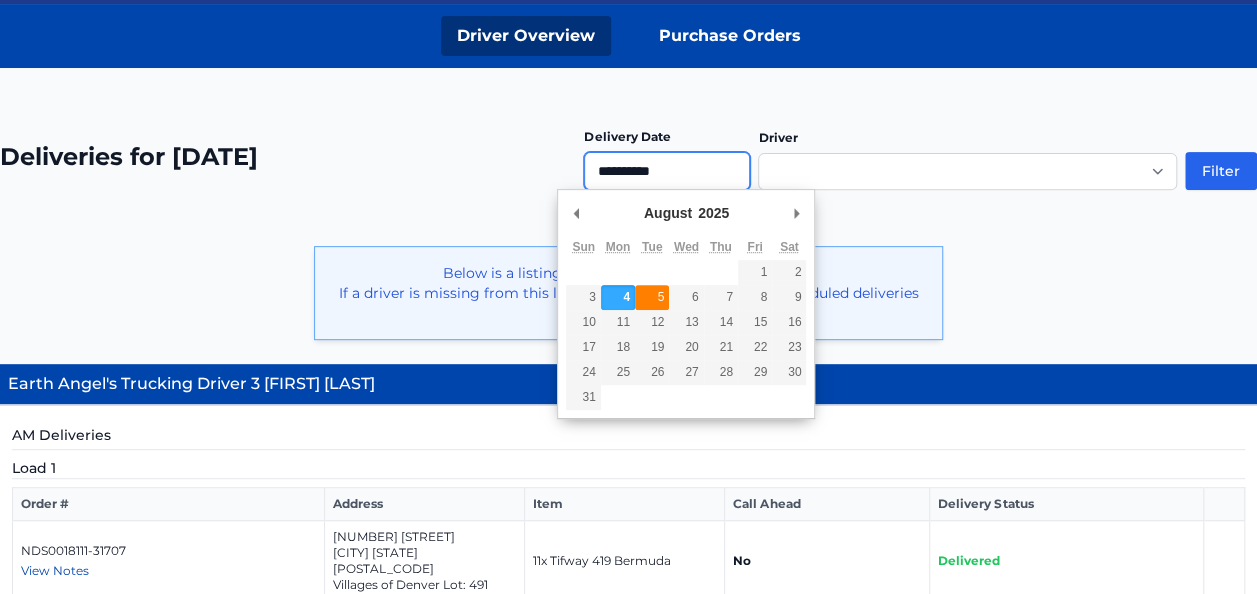 type on "**********" 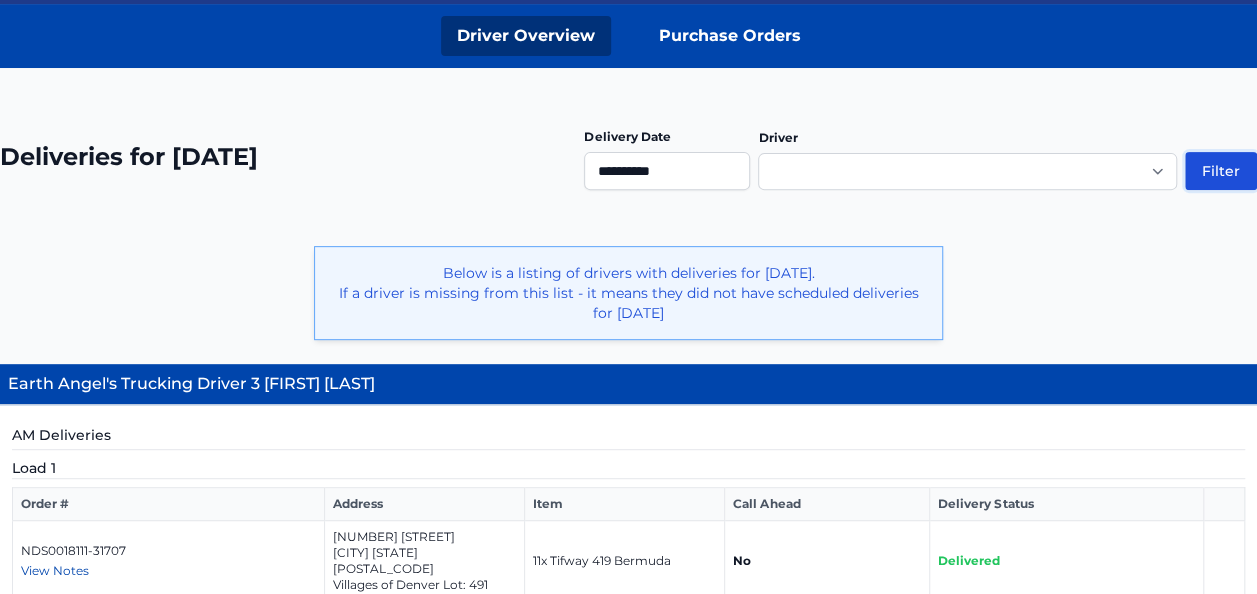 click on "Filter" at bounding box center (1221, 171) 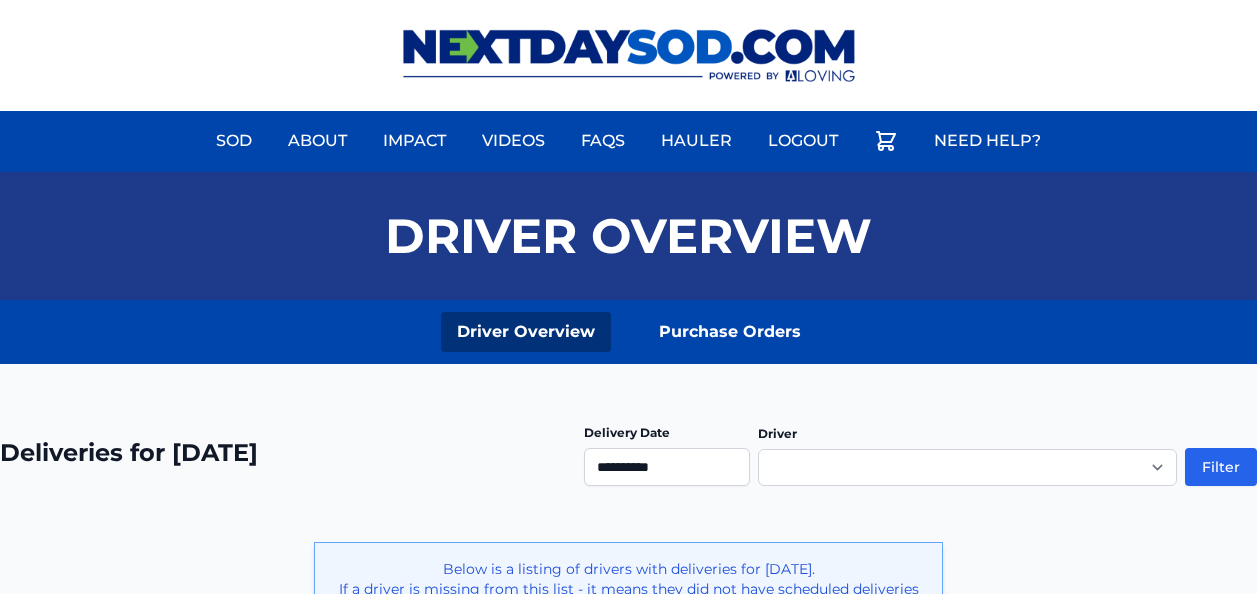 scroll, scrollTop: 0, scrollLeft: 0, axis: both 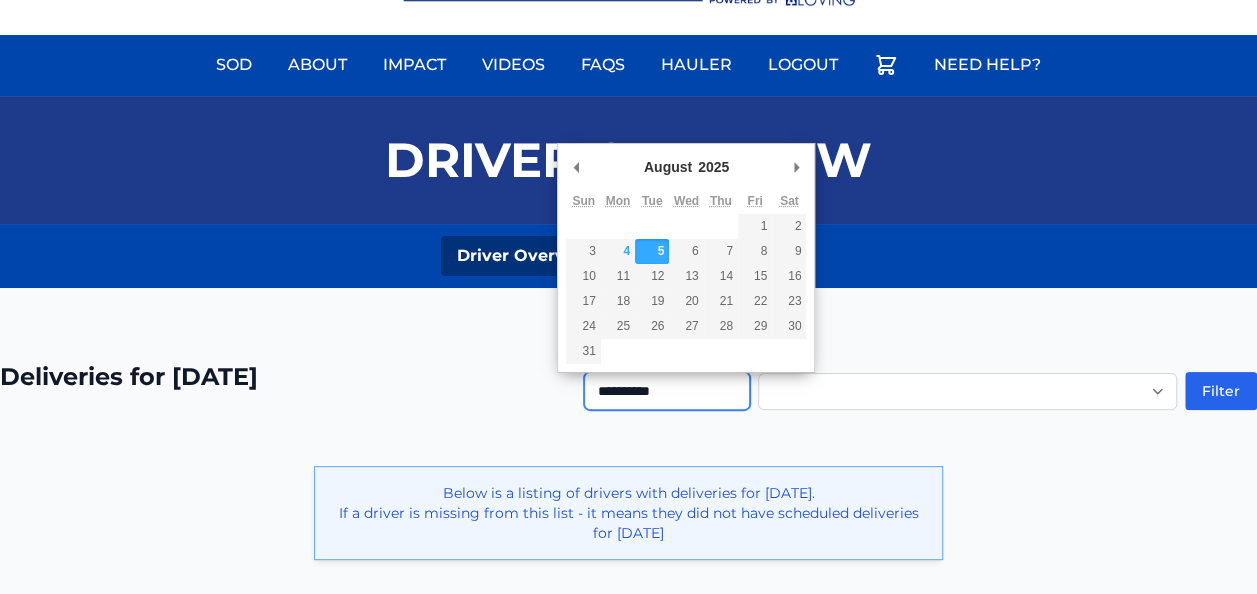 click on "**********" at bounding box center [667, 391] 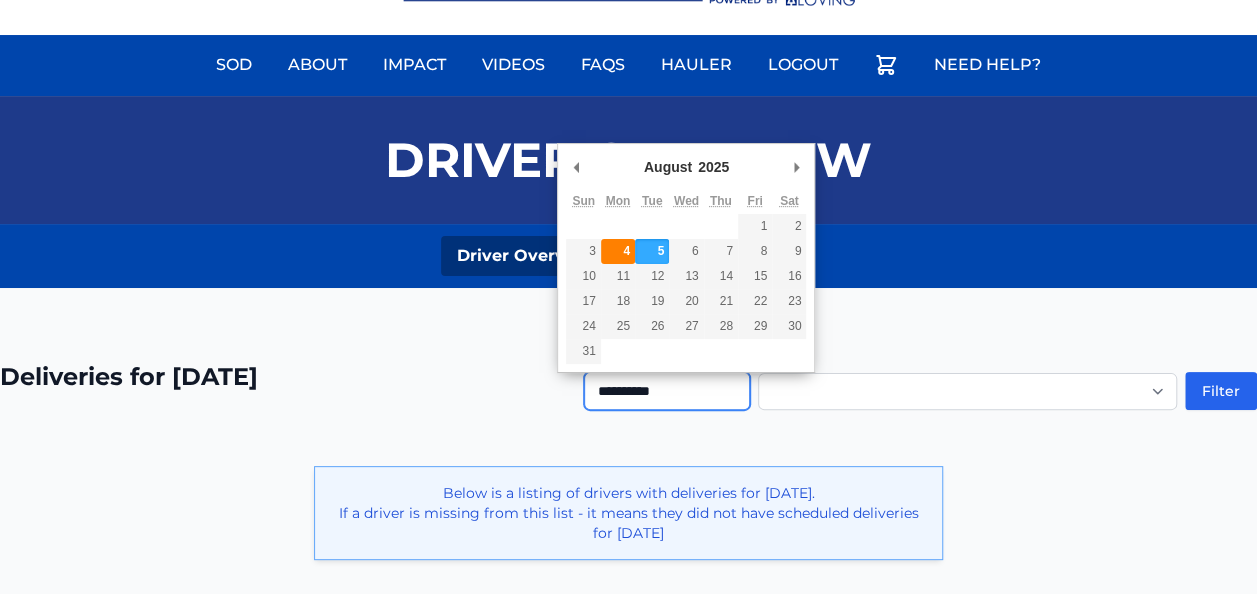 type on "**********" 